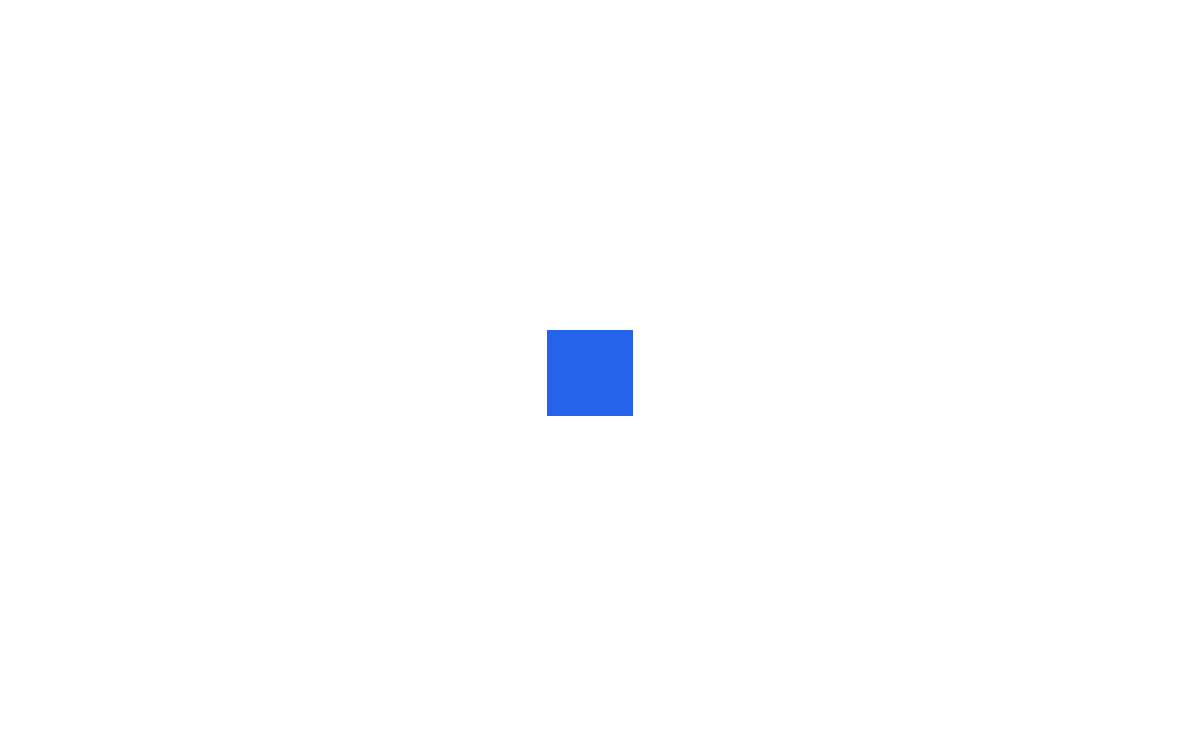 scroll, scrollTop: 0, scrollLeft: 0, axis: both 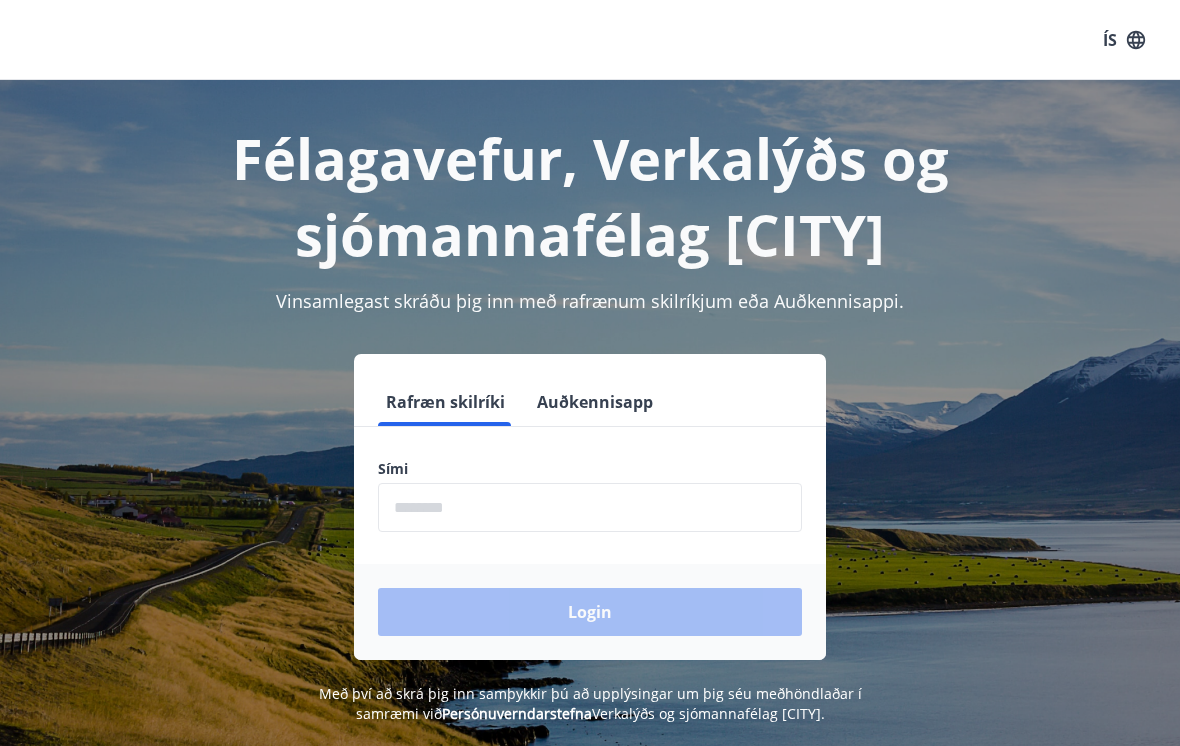 click at bounding box center [590, 507] 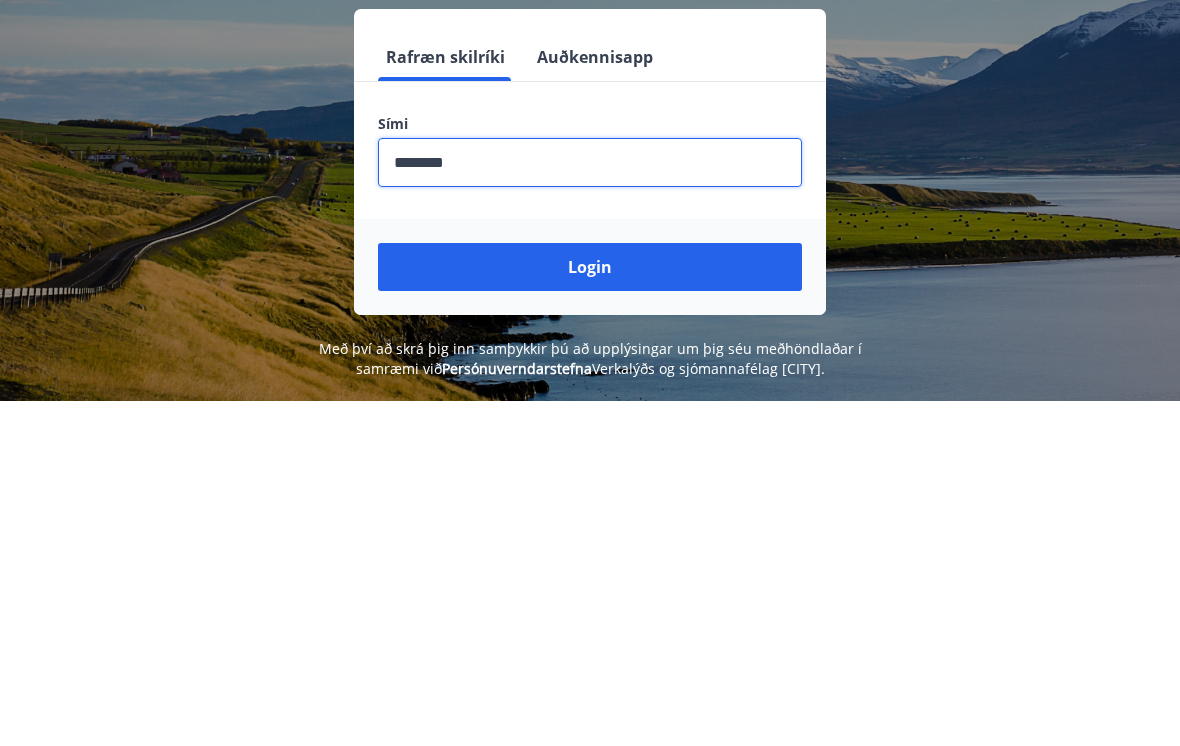 type on "********" 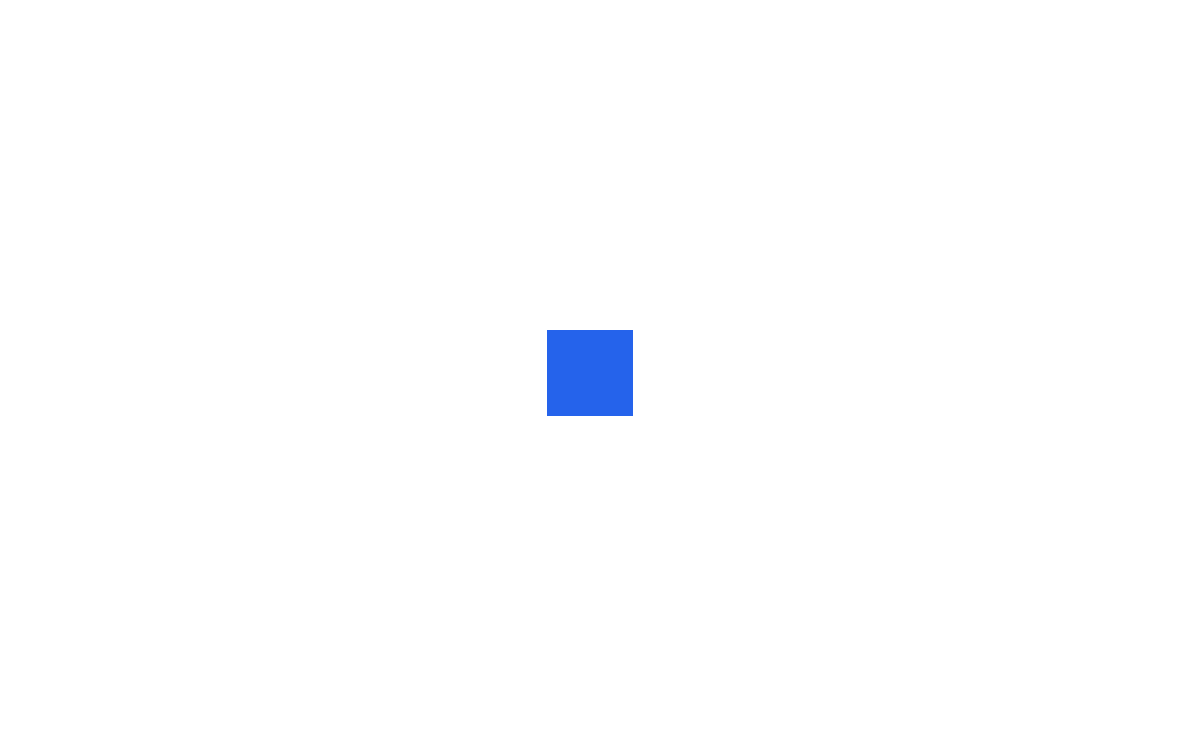 scroll, scrollTop: 0, scrollLeft: 0, axis: both 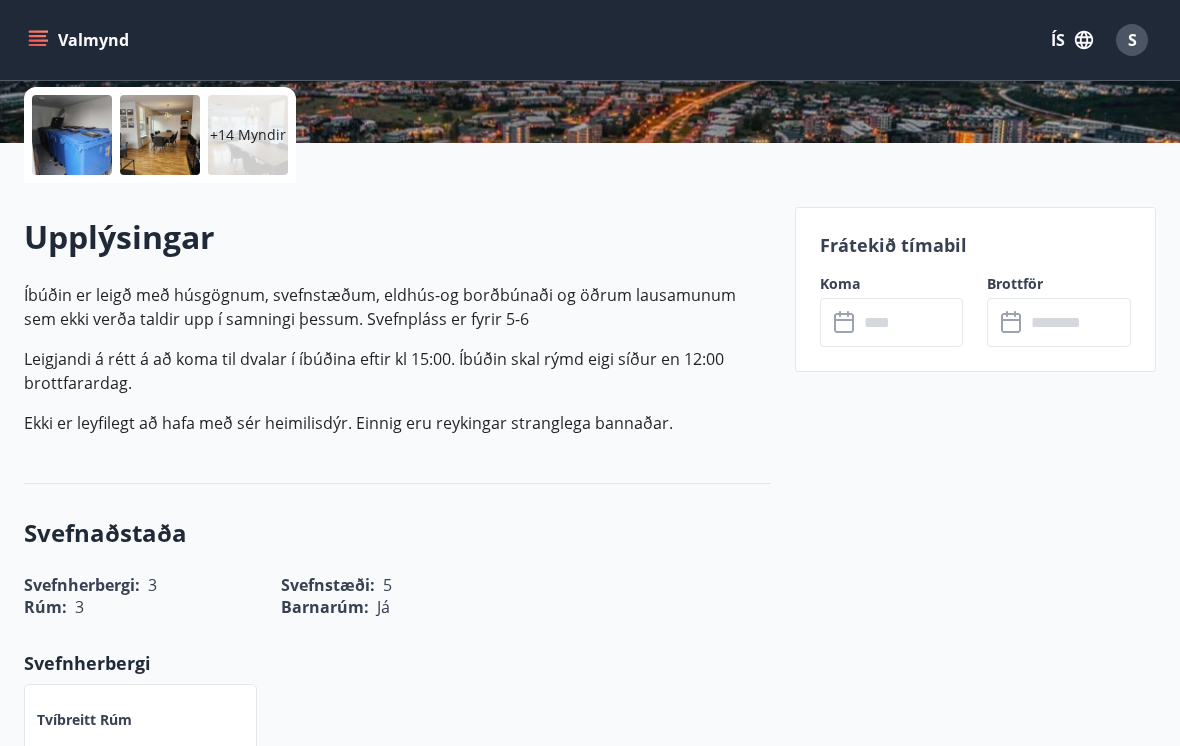 click at bounding box center [911, 322] 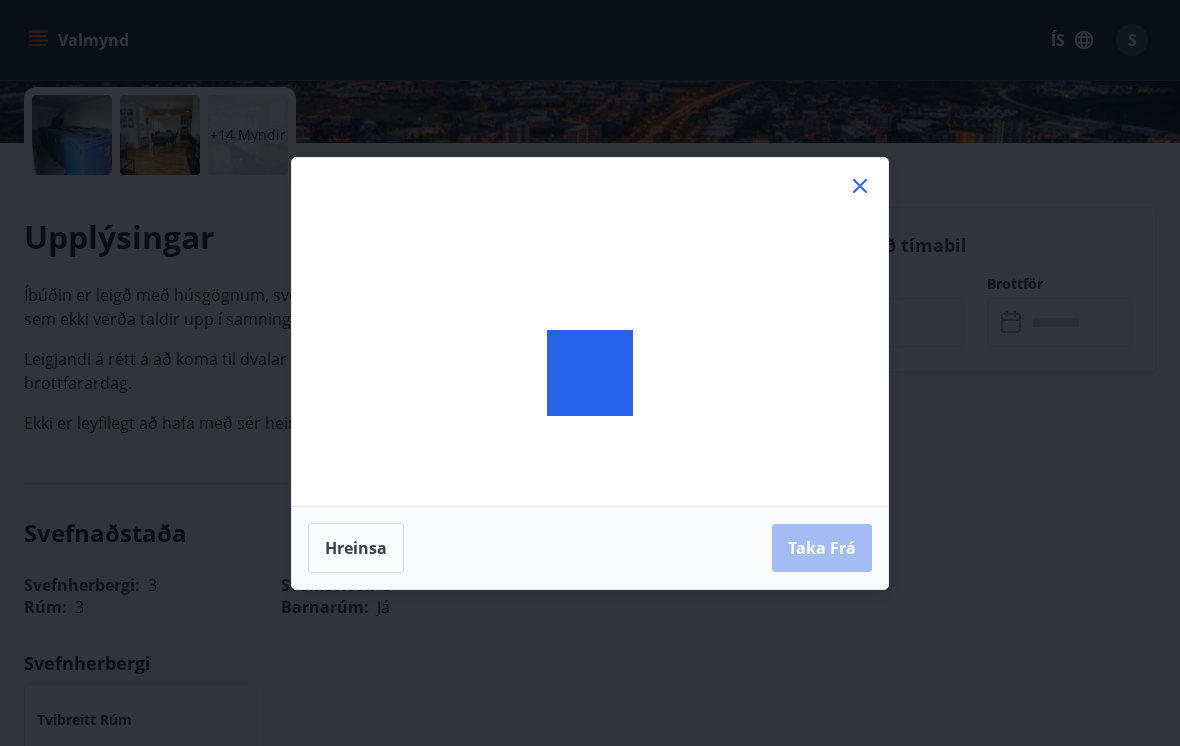 click at bounding box center (590, 373) 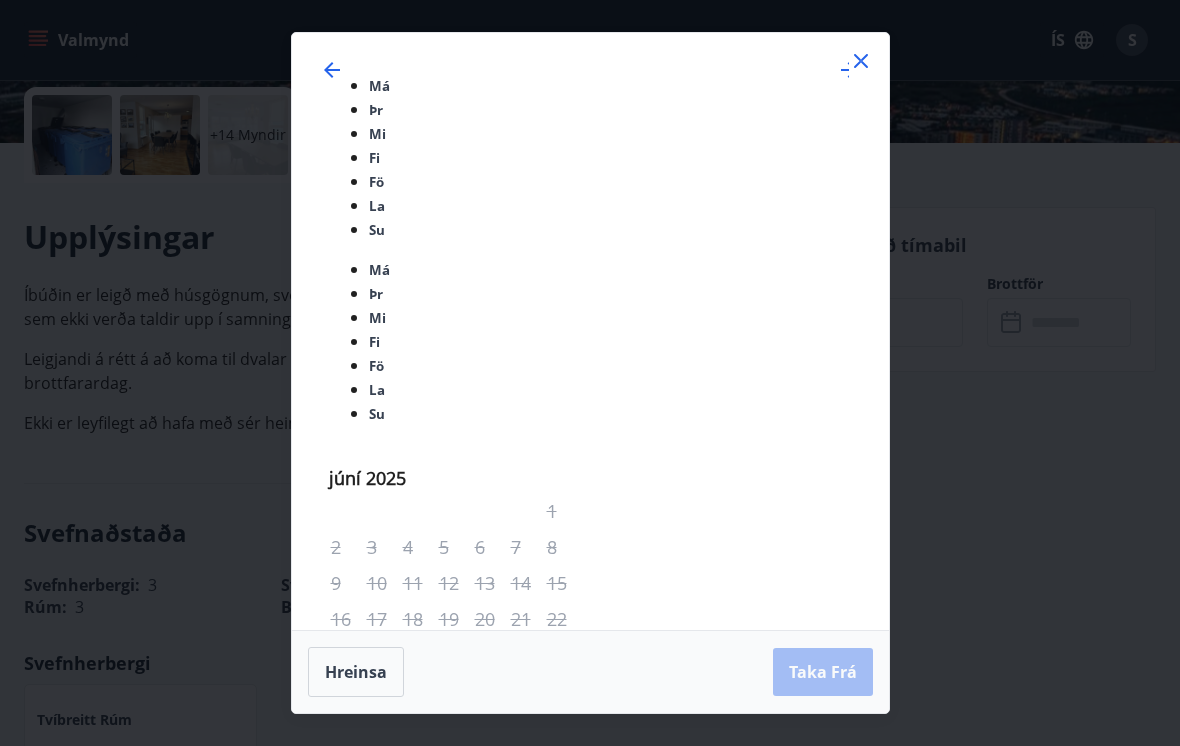click at bounding box center (861, 61) 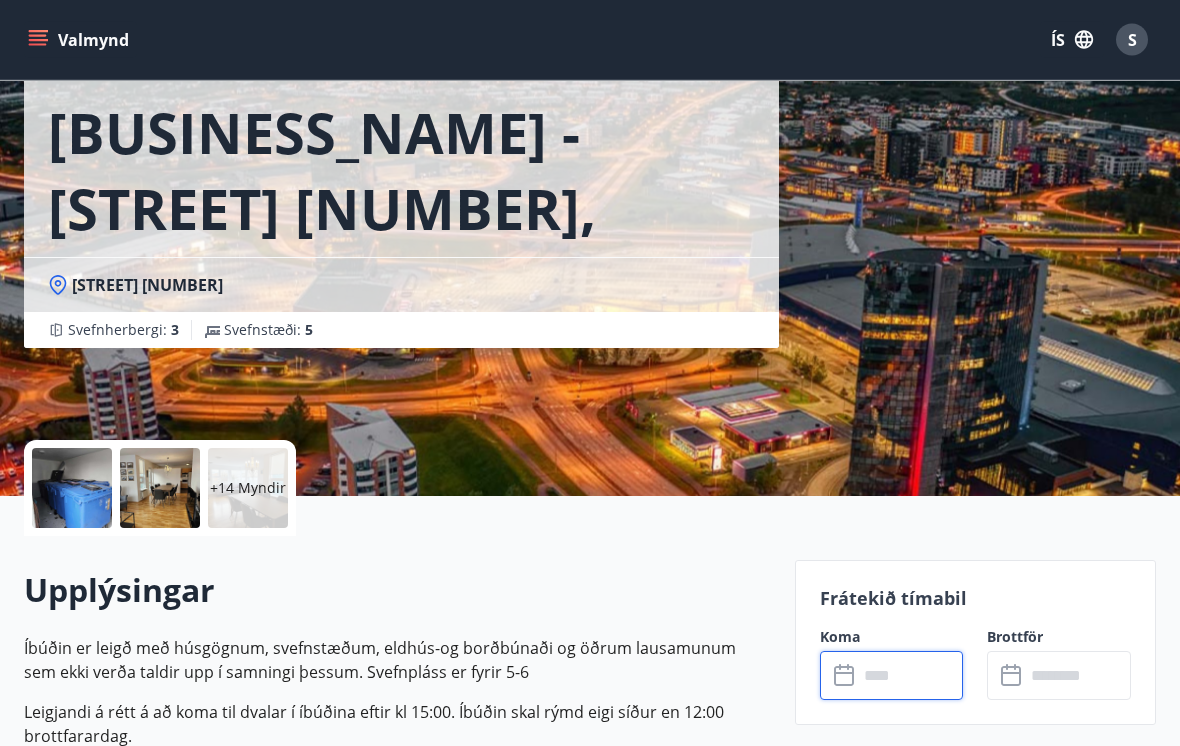 scroll, scrollTop: 83, scrollLeft: 0, axis: vertical 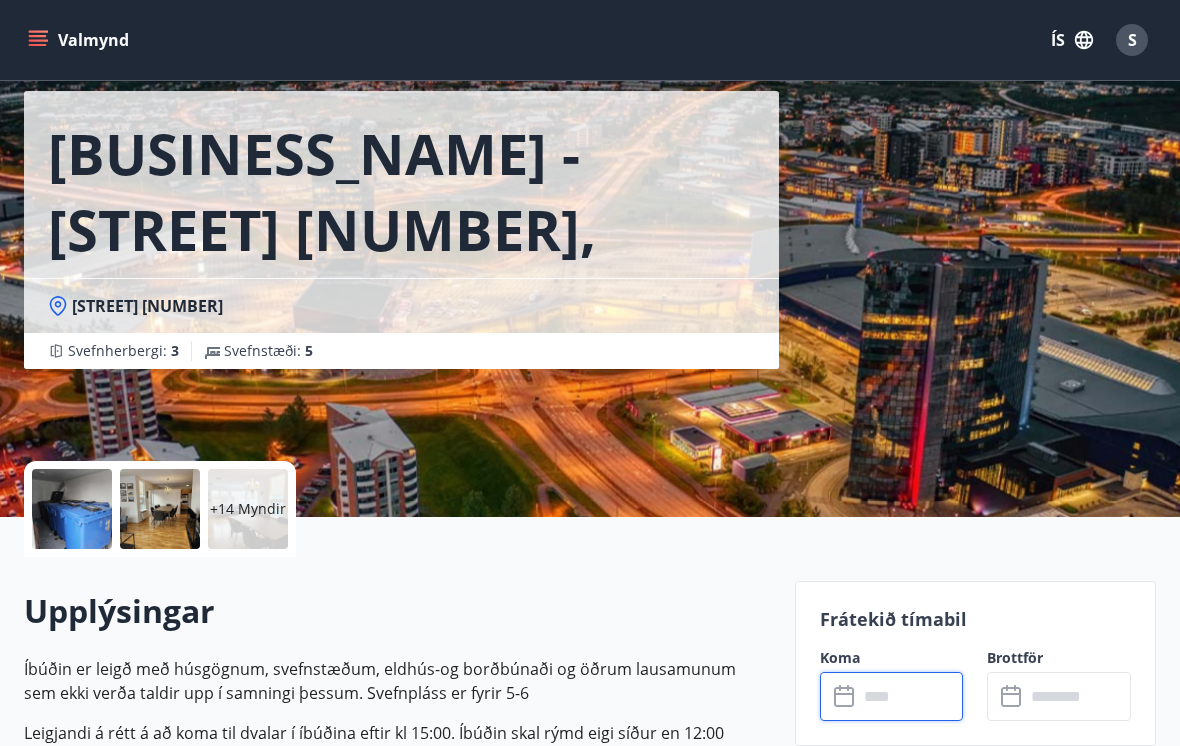 click at bounding box center (38, 40) 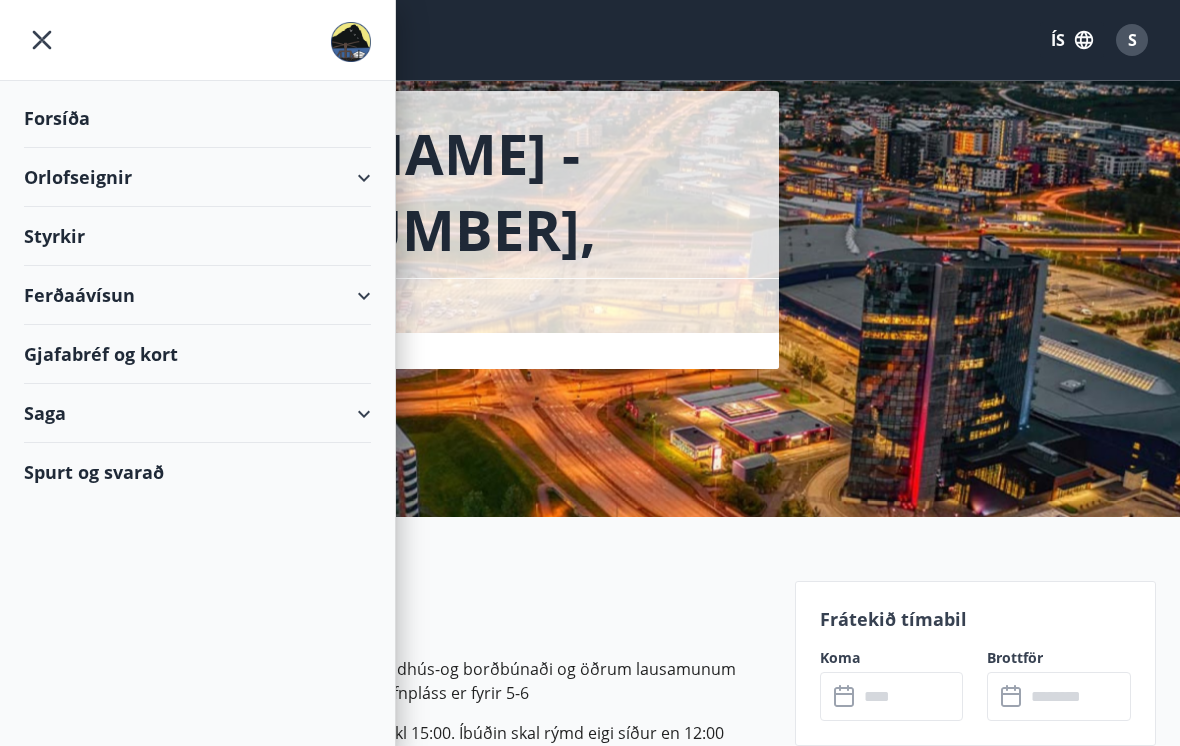 click on "Orlofseignir" at bounding box center (197, 177) 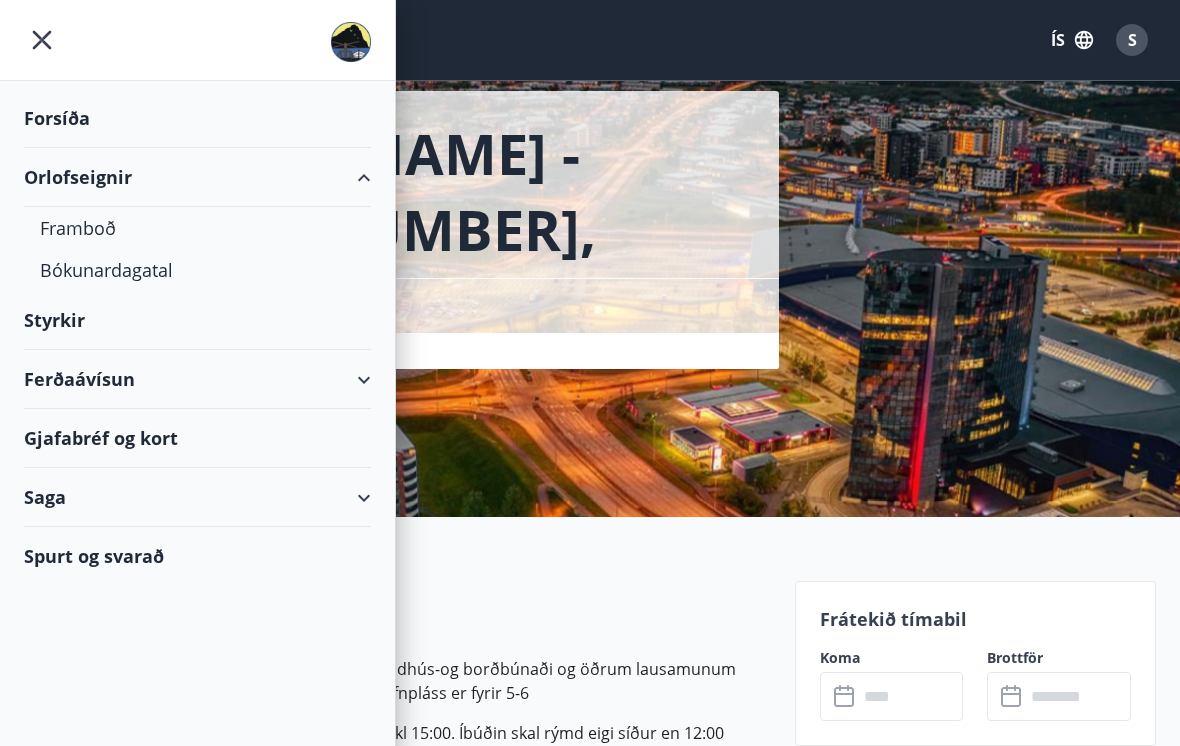 click on "Bókunardagatal" at bounding box center (197, 270) 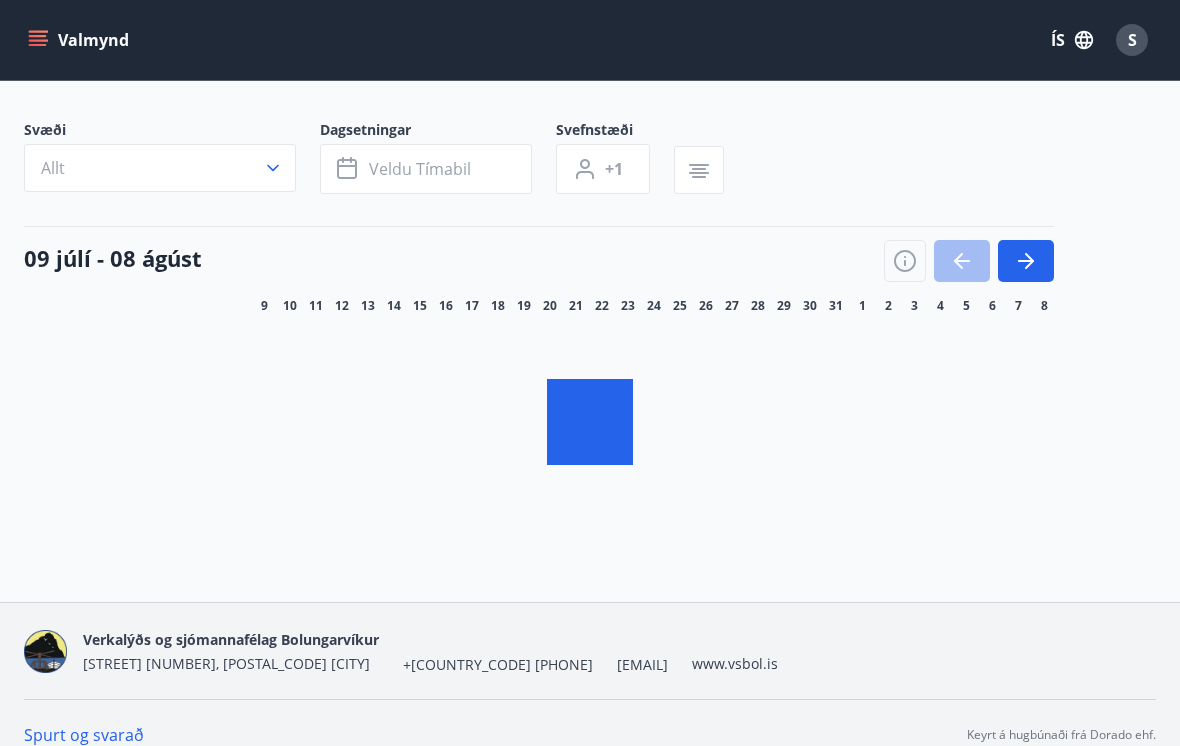 scroll, scrollTop: 34, scrollLeft: 0, axis: vertical 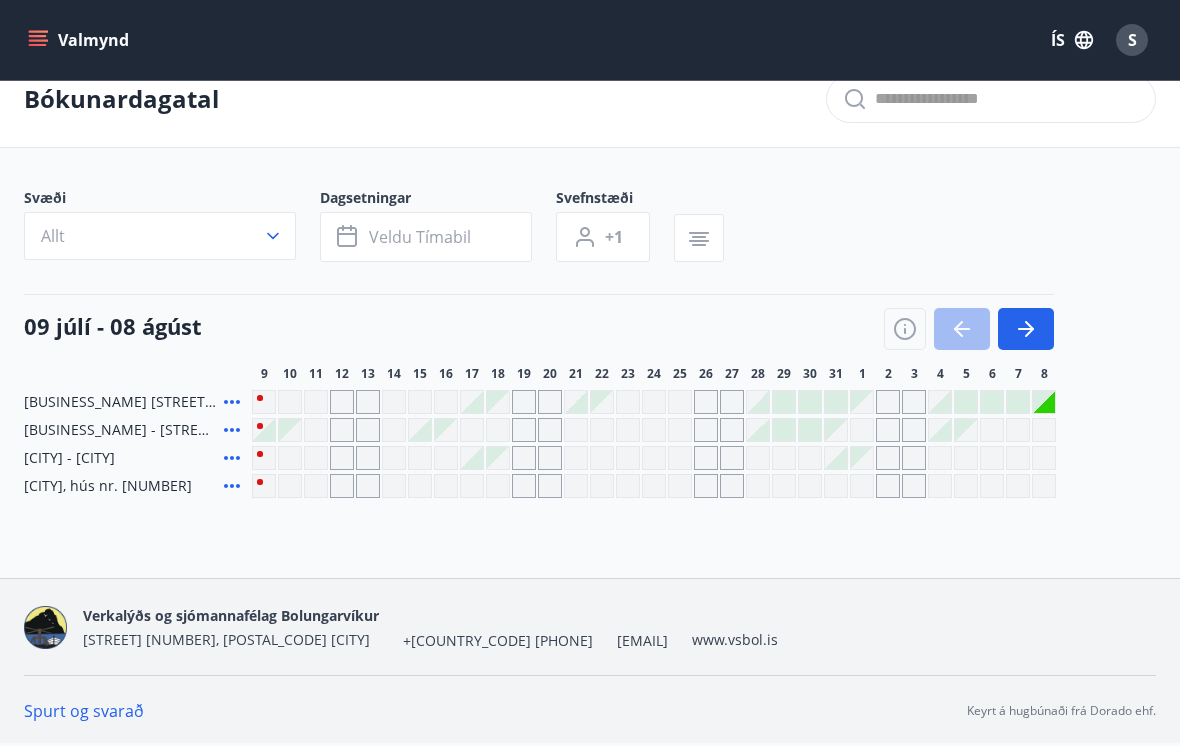 click at bounding box center [232, 402] 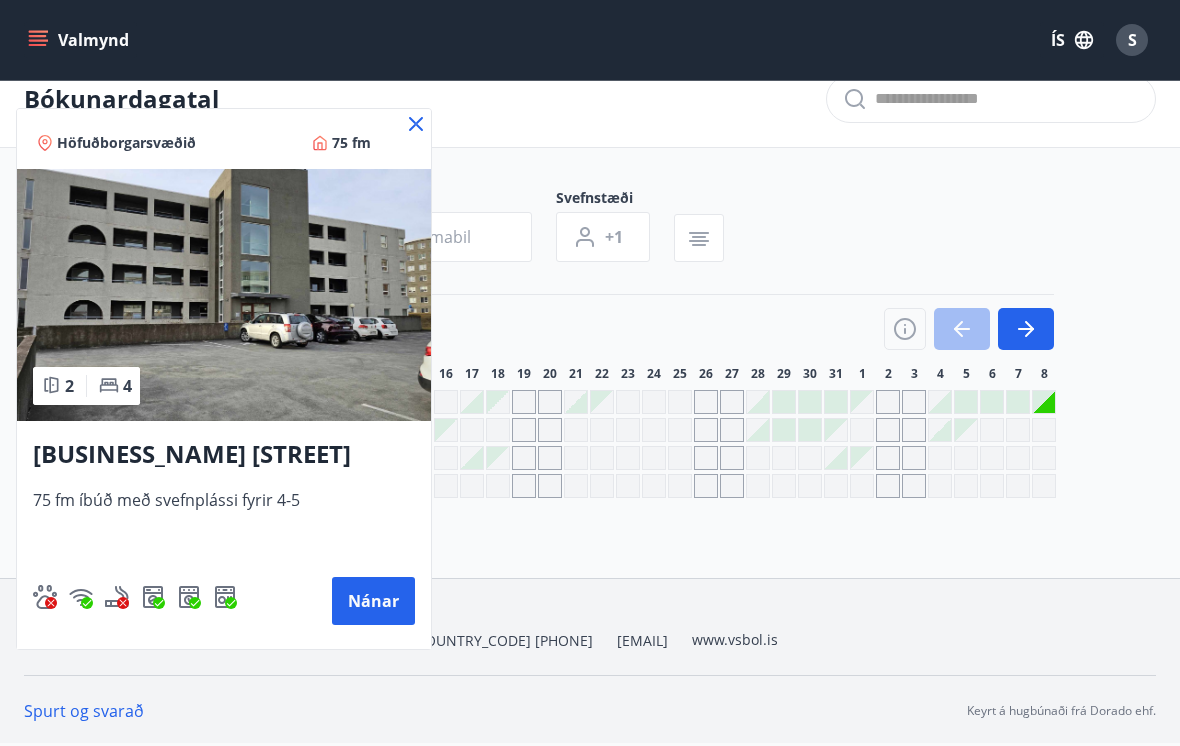 click on "Nánar" at bounding box center [373, 601] 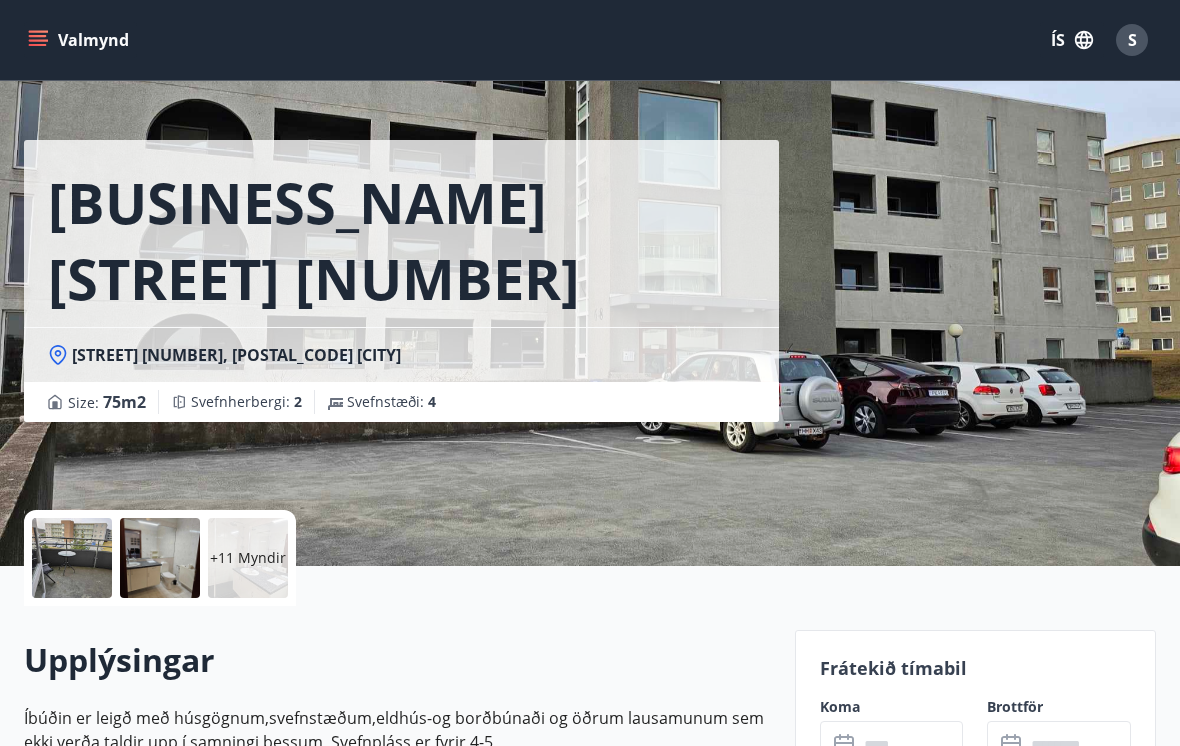 scroll, scrollTop: 0, scrollLeft: 0, axis: both 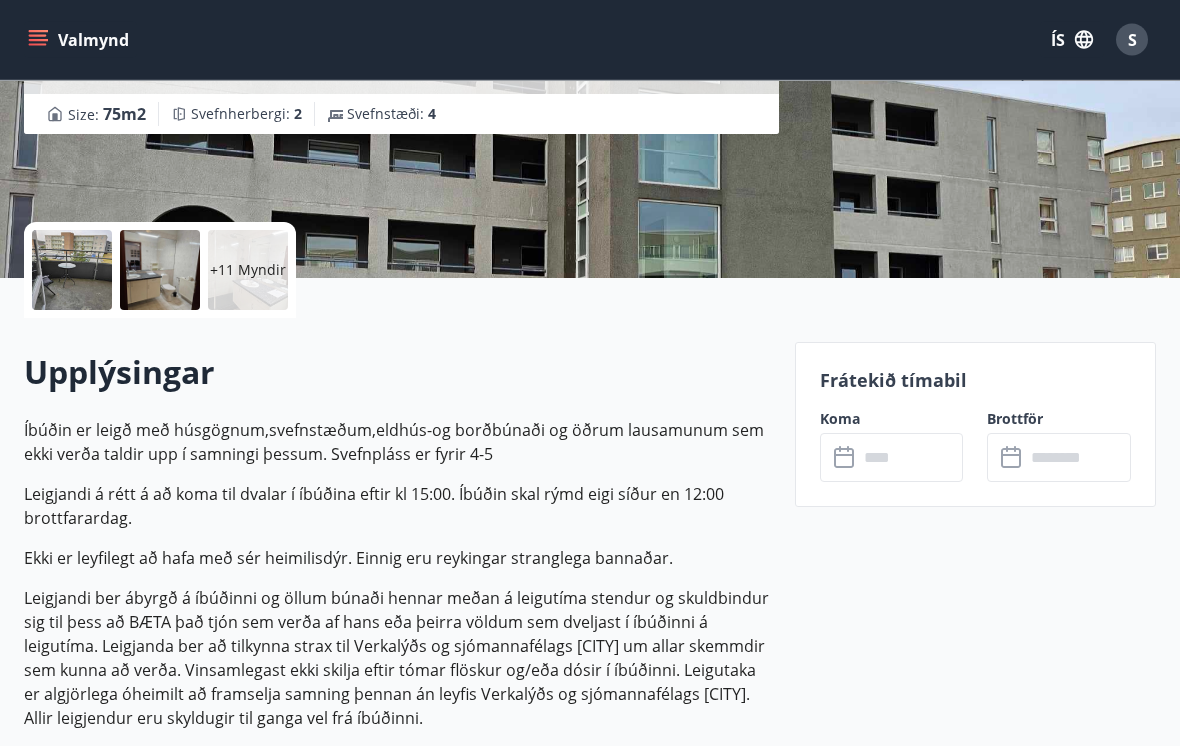 click at bounding box center [911, 458] 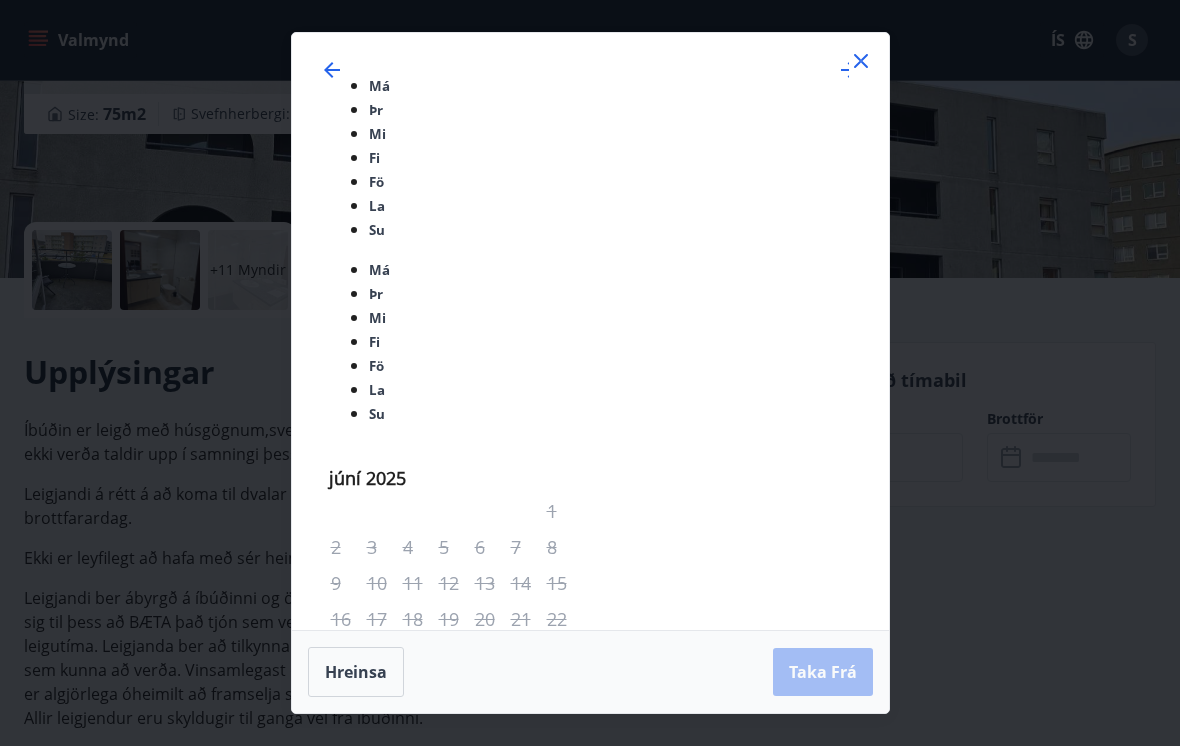 click on "Hreinsa" at bounding box center (356, 672) 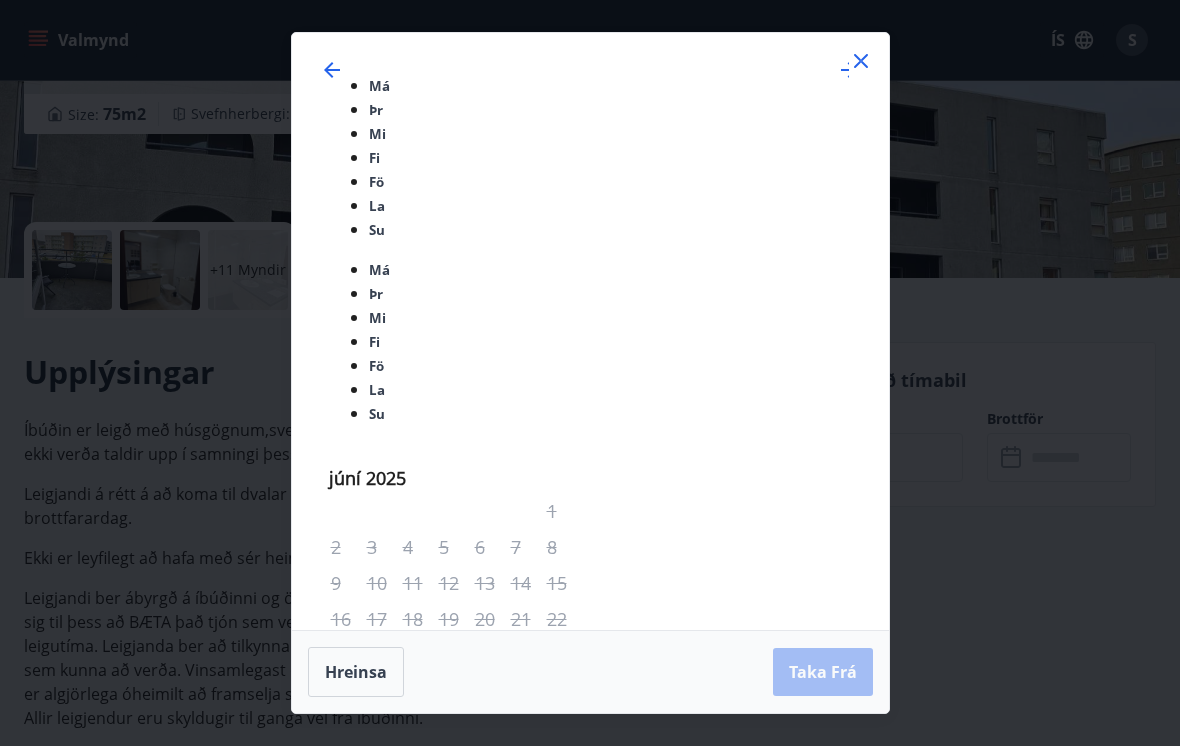 click on "11" at bounding box center (492, 875) 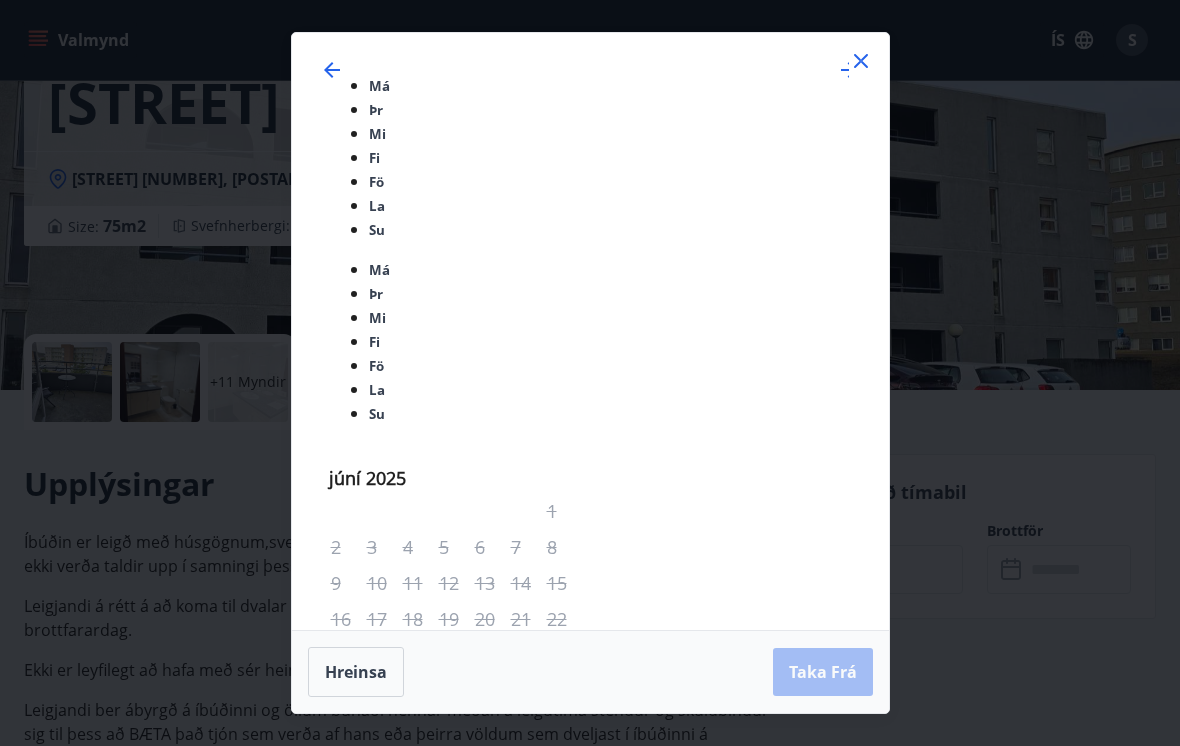scroll, scrollTop: 209, scrollLeft: 0, axis: vertical 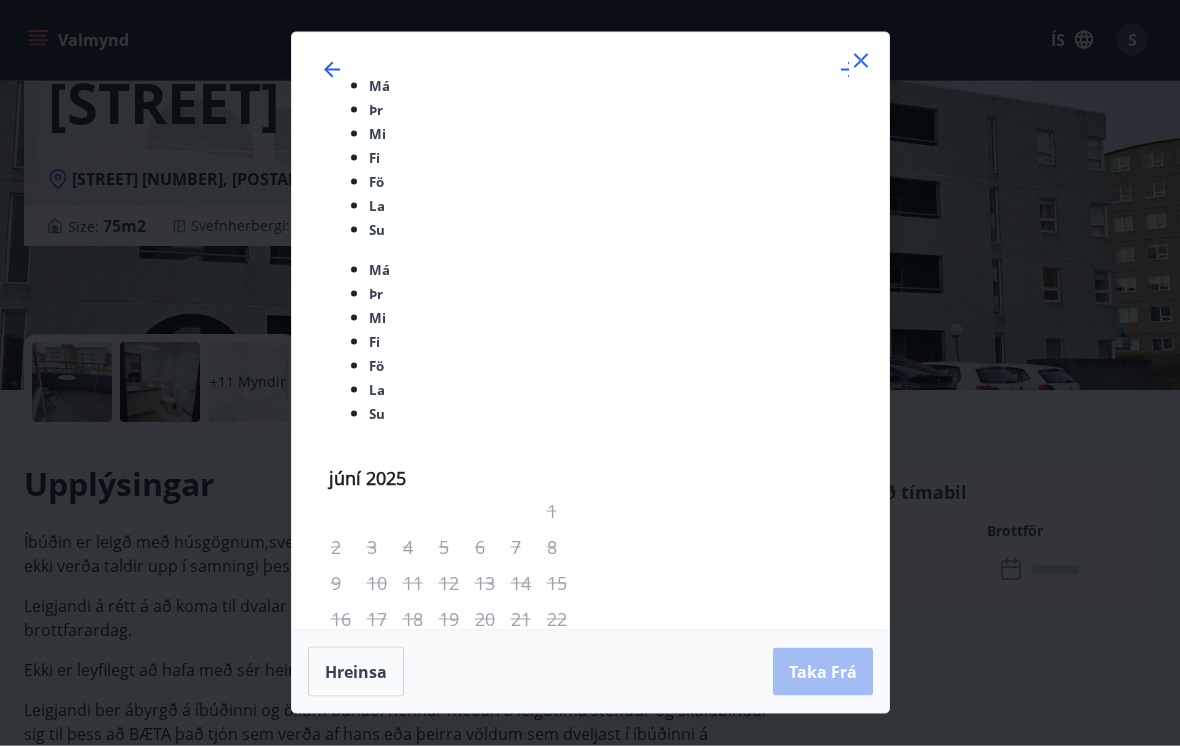 click on "Má Þr Mi Fi Fö La Su Má Þr Mi Fi Fö La Su júní 2025 1 2 3 4 5 6 7 8 9 10 11 12 13 14 15 16 17 18 19 20 21 22 23 24 25 26 27 28 29 30 júlí 2025 1 2 3 4 5 6 7 8 9 10 11 12 13 14 15 16 17 18 19 20 21 22 23 24 25 26 27 28 29 30 31 ágúst 2025 1 2 3 4 5 6 7 8 9 10 11 12 13 14 15 16 17 18 19 20 21 22 23 24 25 26 27 28 29 30 31 september 2025 1 2 3 4 5 6 7 8 9 10 11 12 13 14 15 16 17 18 19 20 21 22 23 24 25 26 27 28 29 30 Hreinsa Taka Frá" at bounding box center [590, 373] 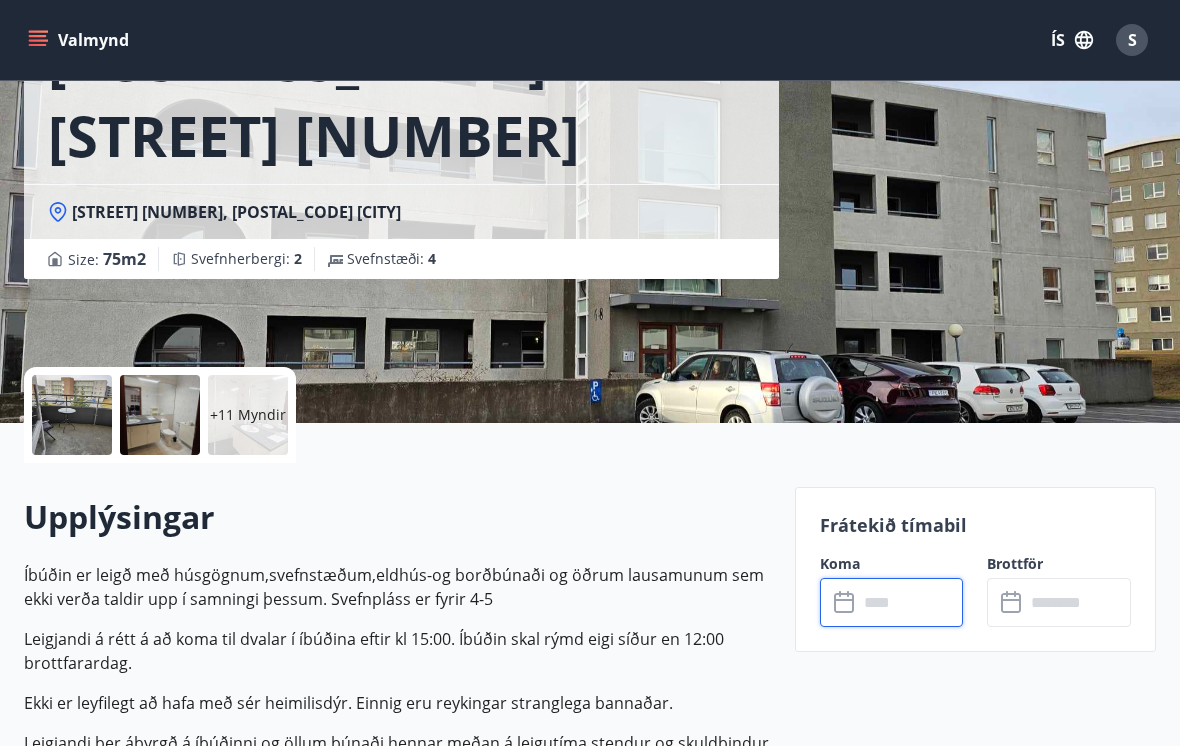 scroll, scrollTop: 0, scrollLeft: 0, axis: both 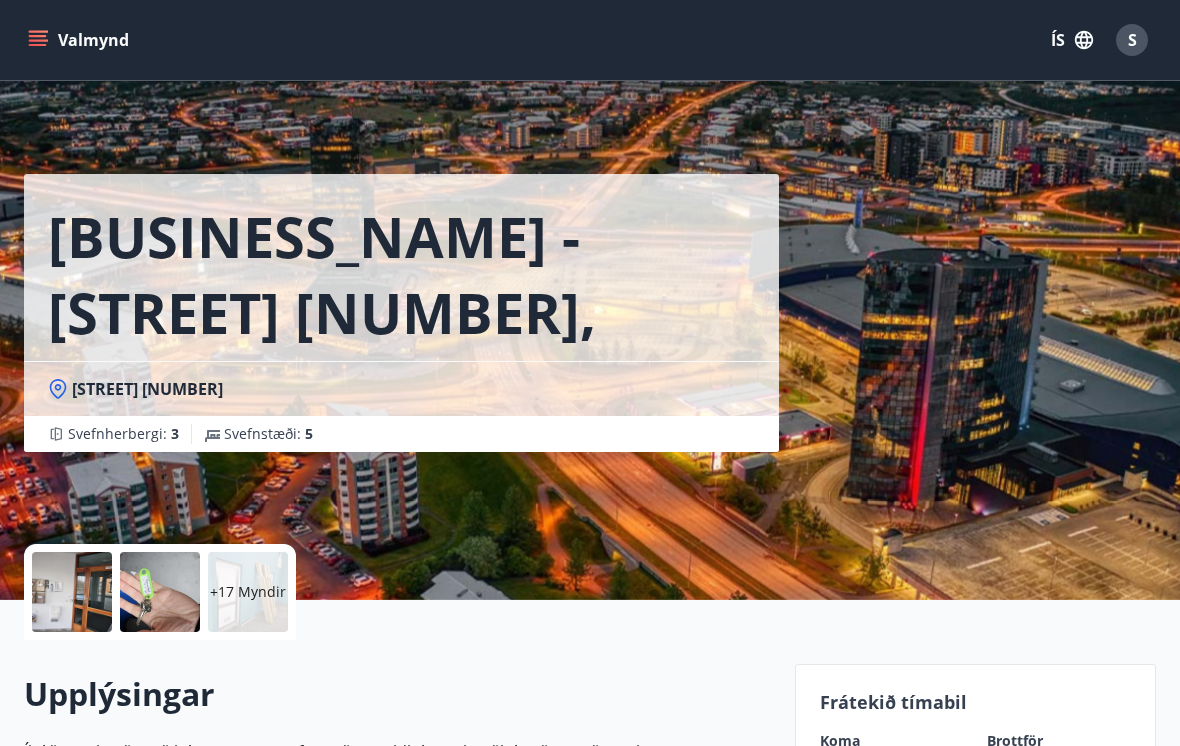 click at bounding box center (38, 40) 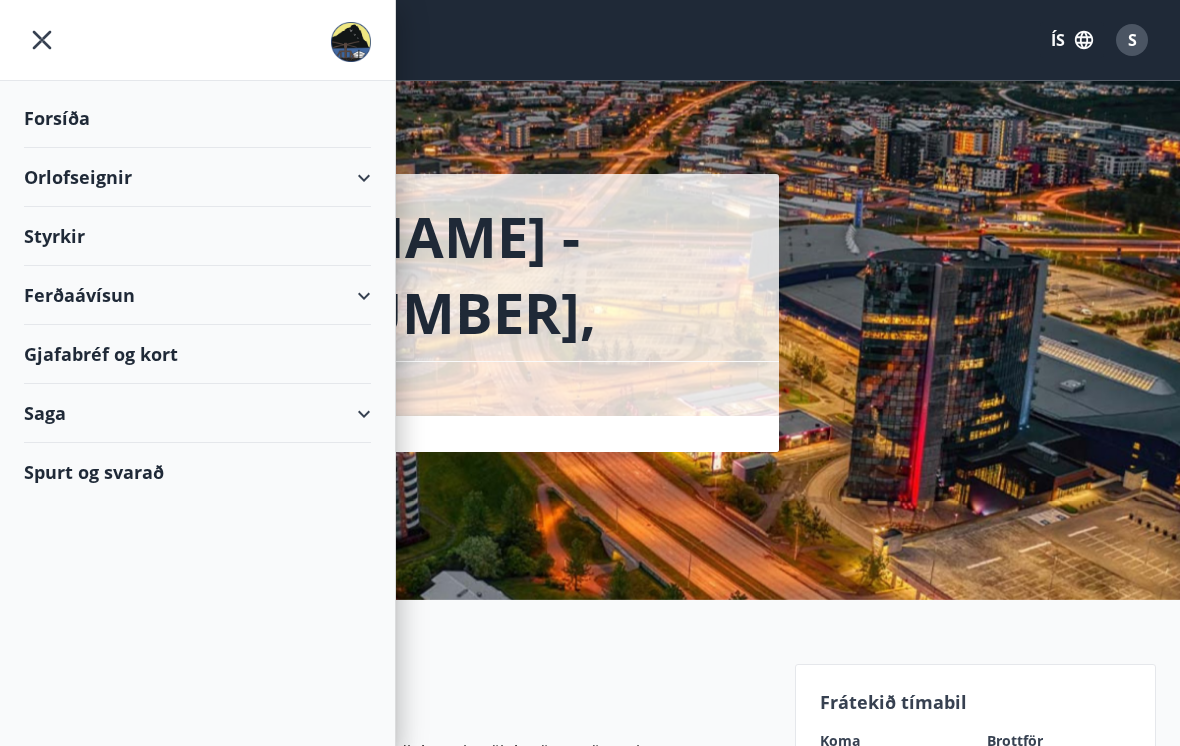 click on "Forsíða" at bounding box center [197, 118] 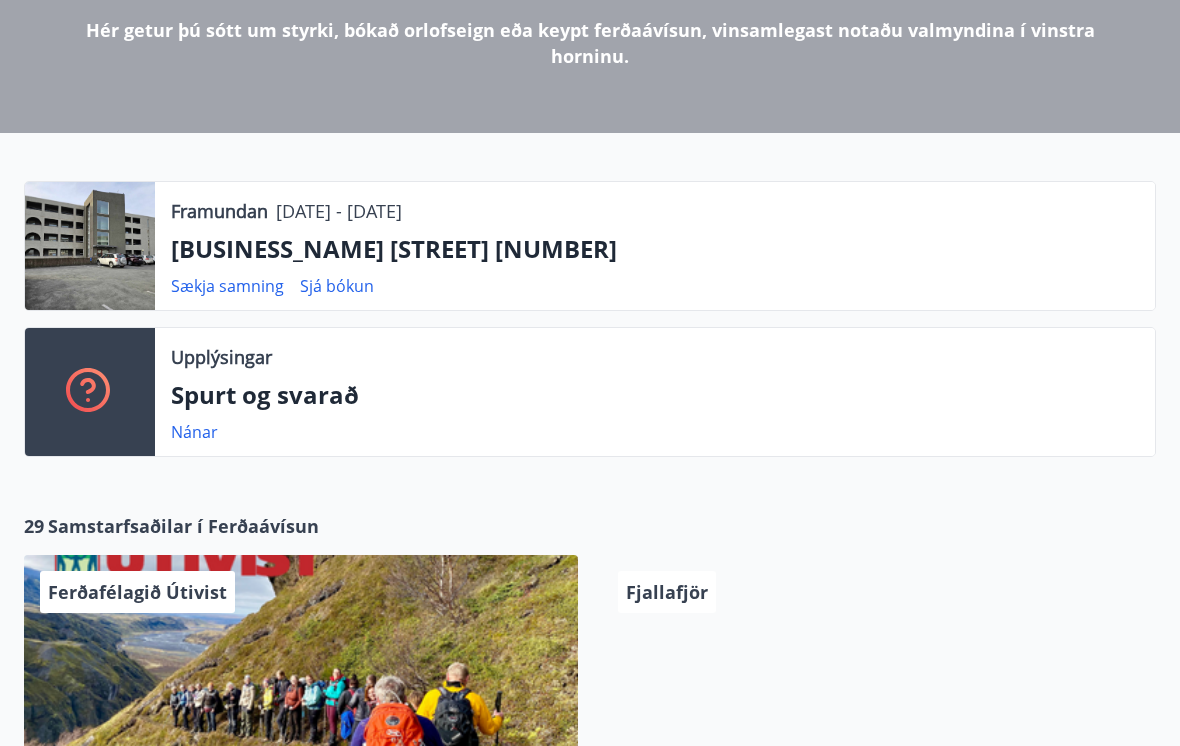 scroll, scrollTop: 316, scrollLeft: 0, axis: vertical 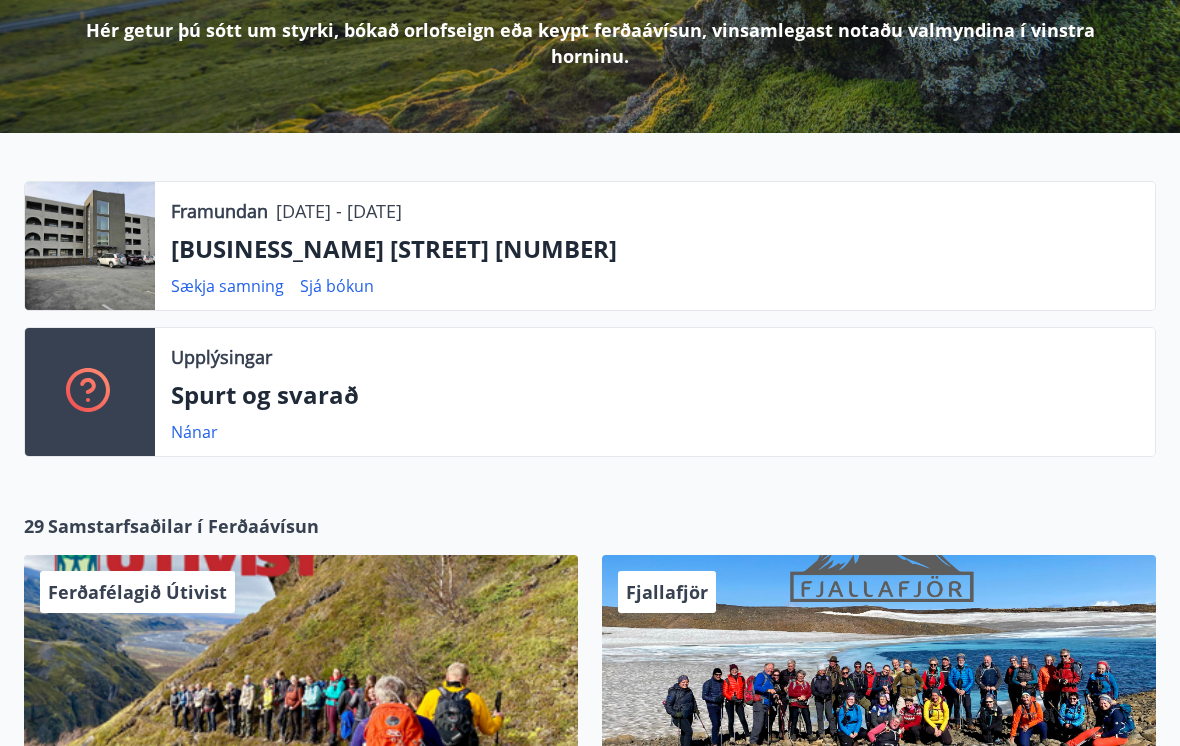 click on "Sjá bókun" at bounding box center (337, 286) 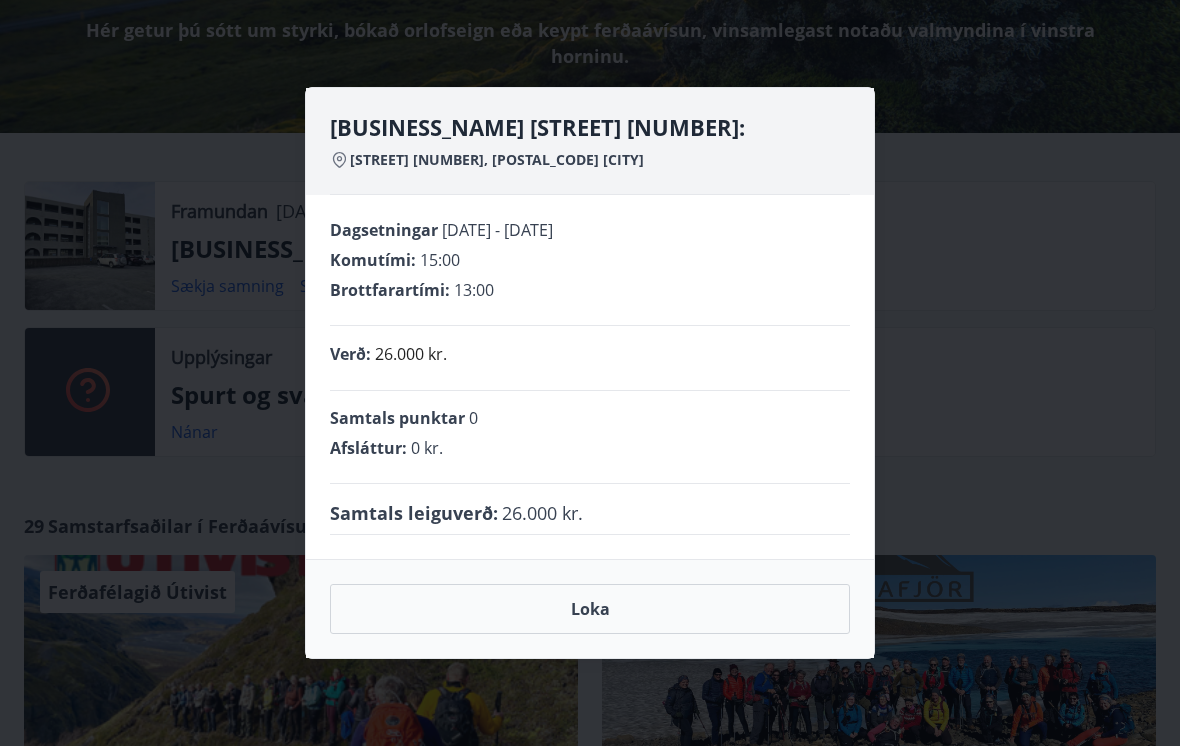 click on "Loka" at bounding box center [590, 609] 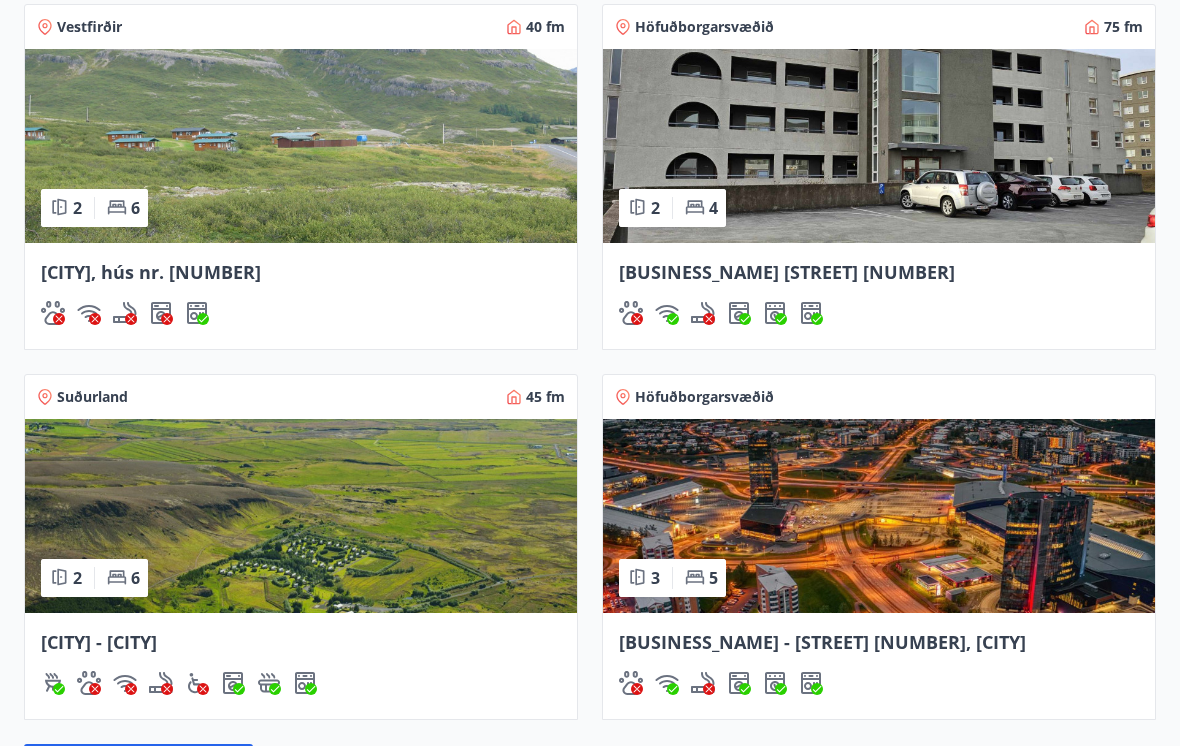 scroll, scrollTop: 1517, scrollLeft: 0, axis: vertical 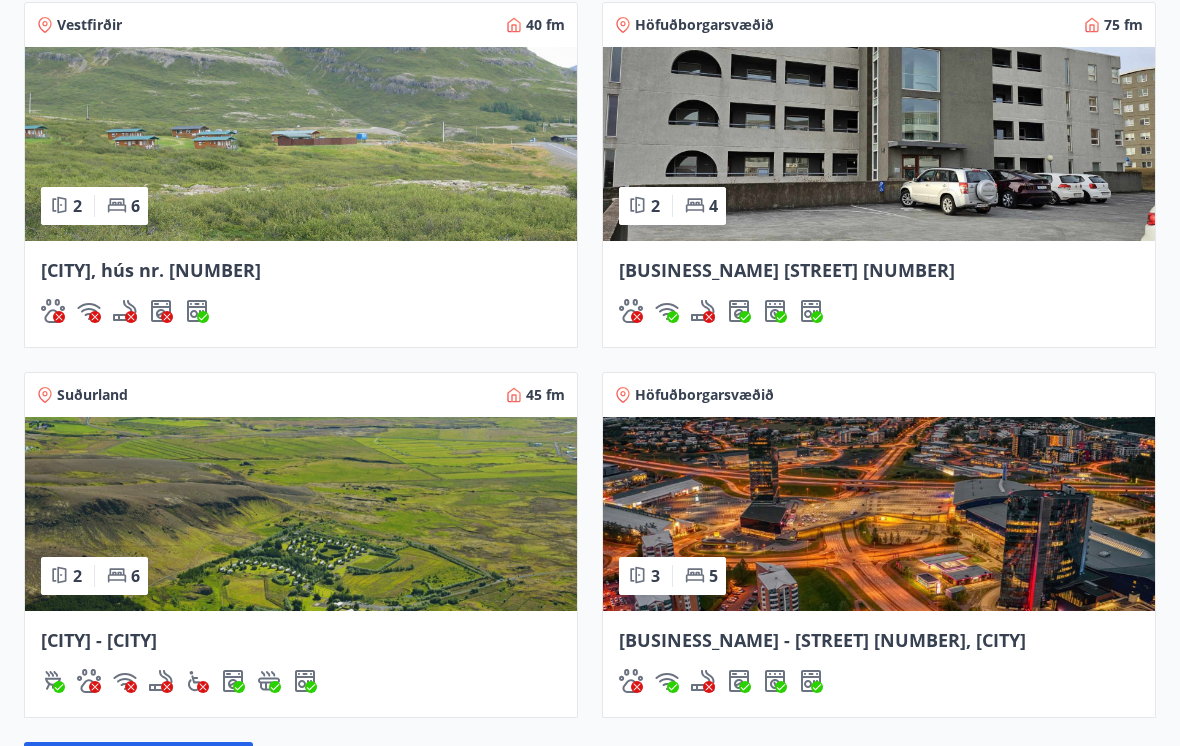 click at bounding box center [301, 144] 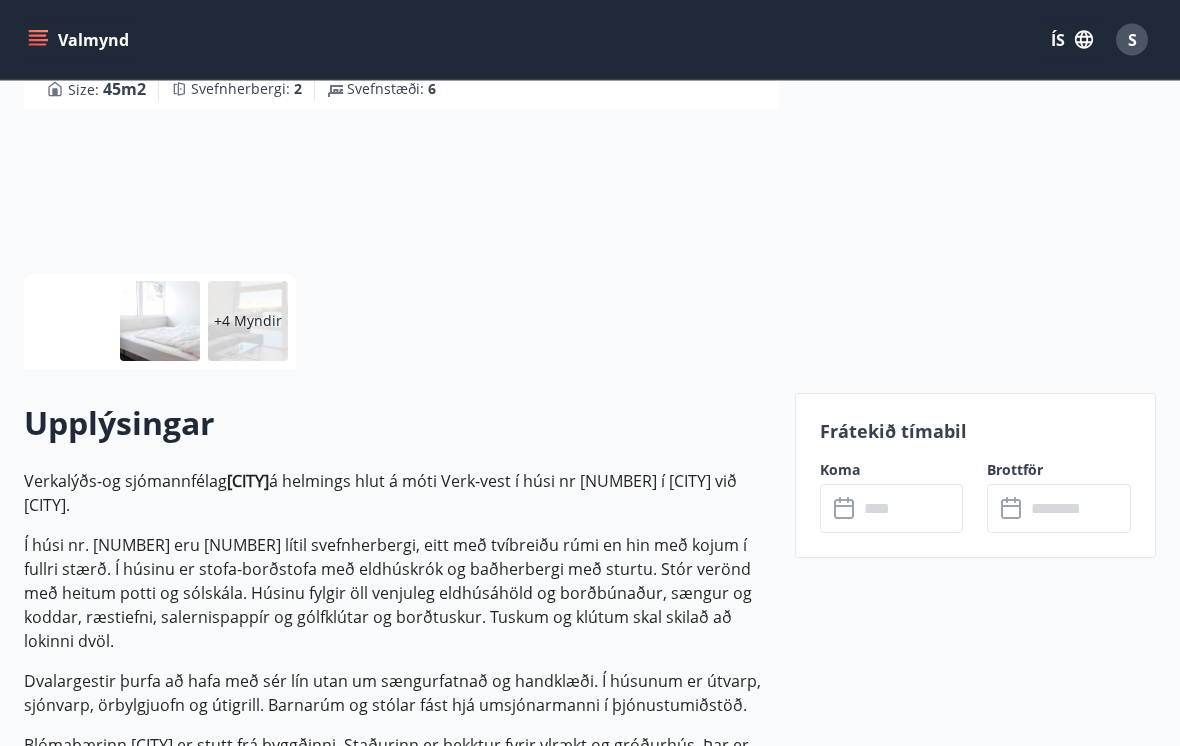 scroll, scrollTop: 271, scrollLeft: 0, axis: vertical 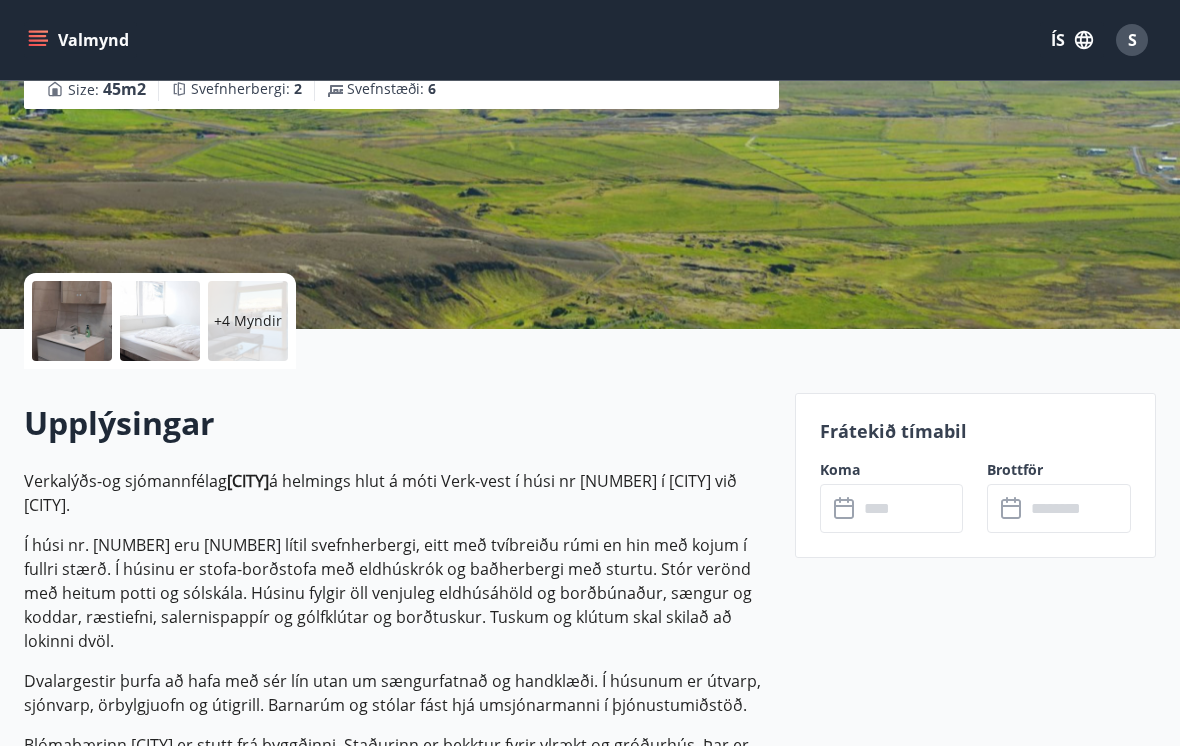 click at bounding box center [911, 508] 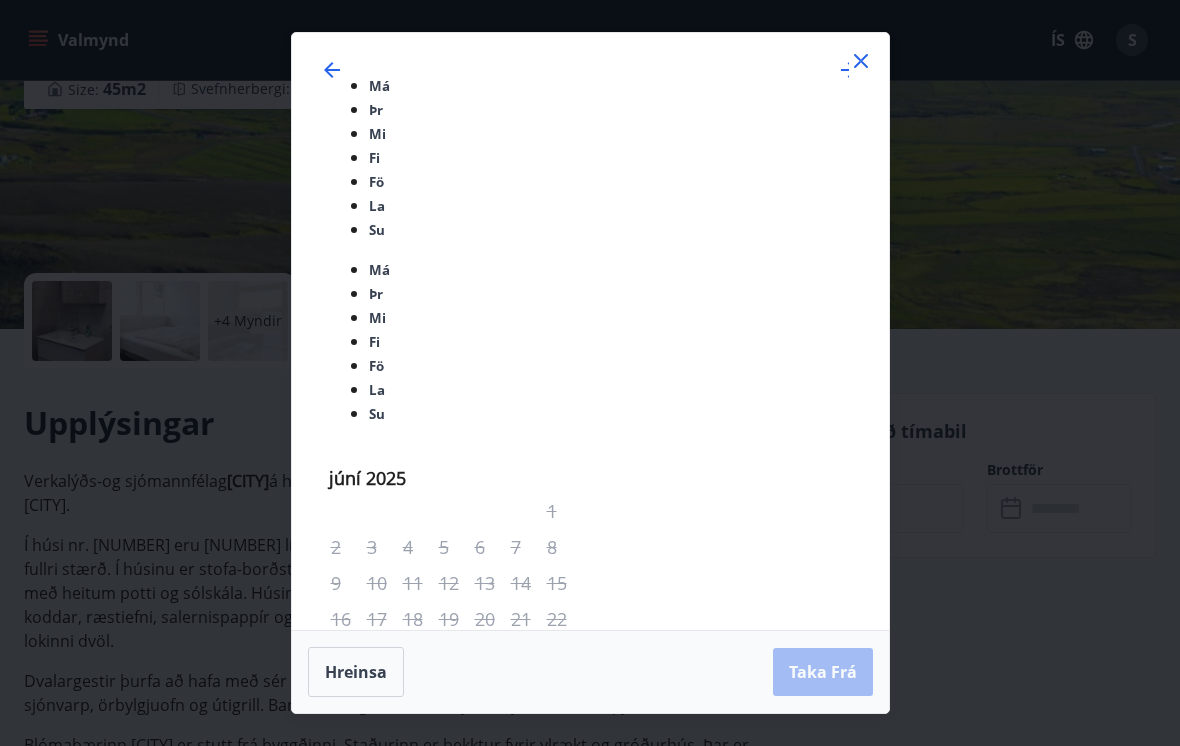 click on "Hreinsa" at bounding box center [356, 672] 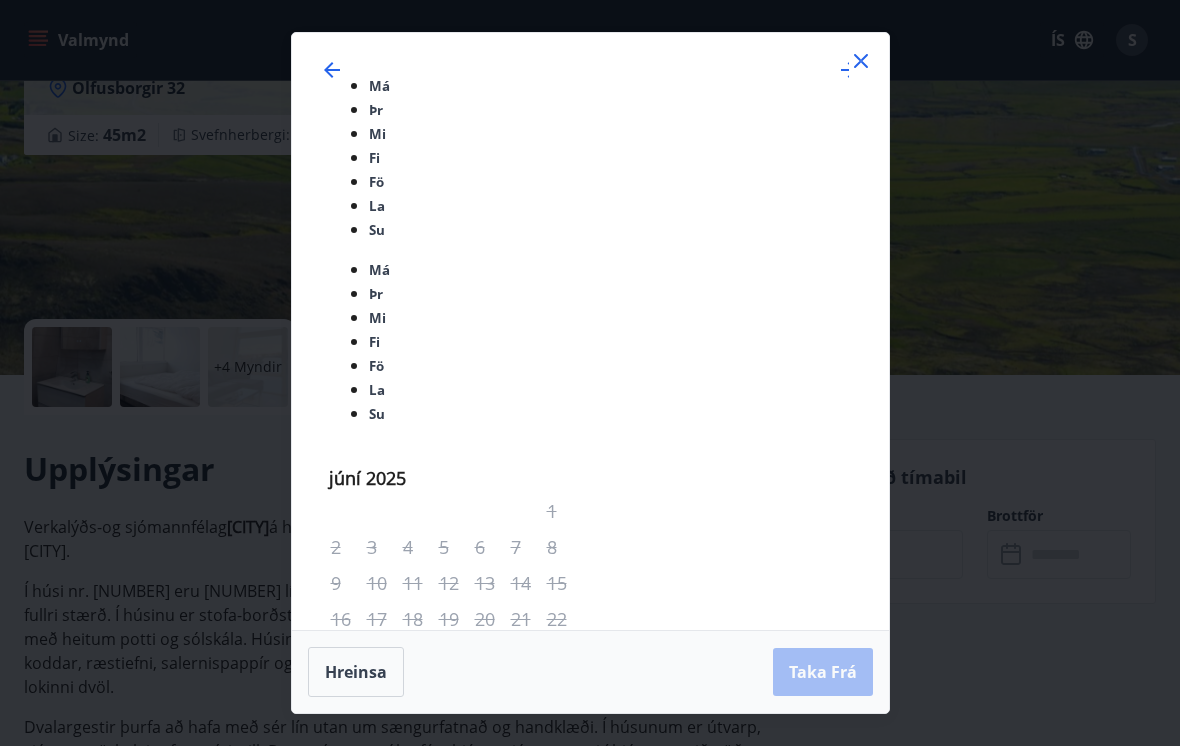 scroll, scrollTop: 224, scrollLeft: 0, axis: vertical 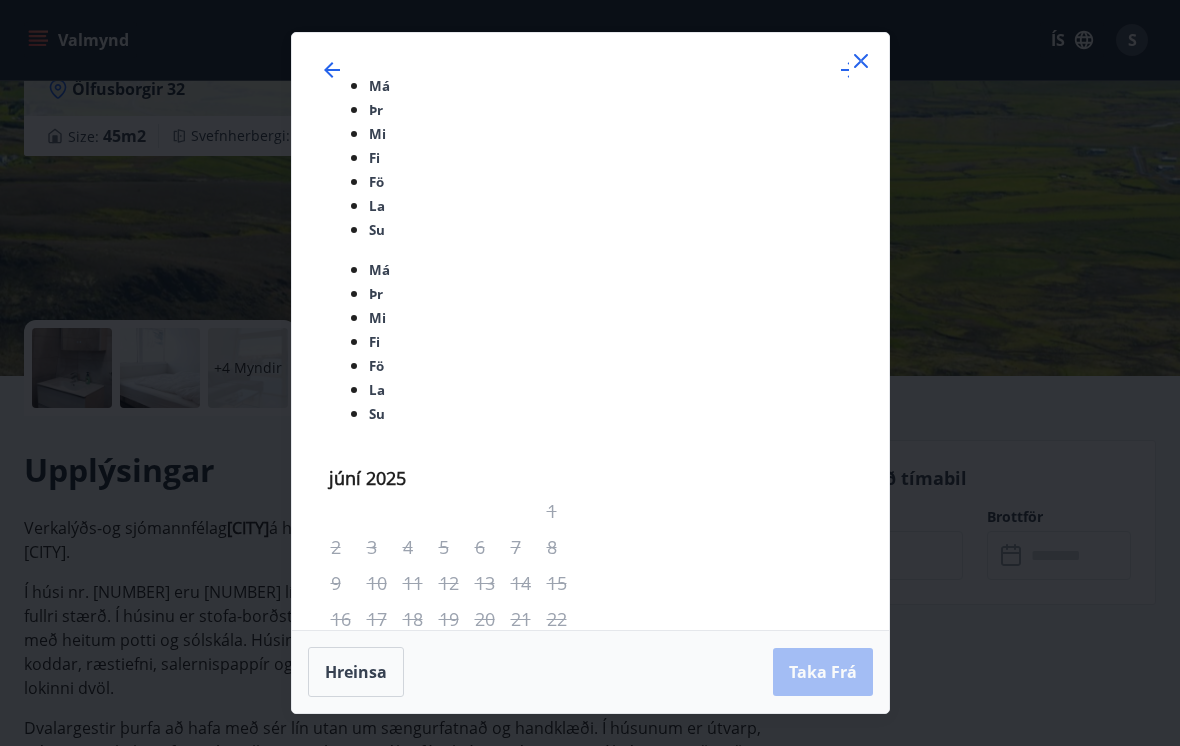 click on "Má Þr Mi Fi Fö La Su Má Þr Mi Fi Fö La Su júní 2025 1 2 3 4 5 6 7 8 9 10 11 12 13 14 15 16 17 18 19 20 21 22 23 24 25 26 27 28 29 30 júlí 2025 1 2 3 4 5 6 7 8 9 10 11 12 13 14 15 16 17 18 19 20 21 22 23 24 25 26 27 28 29 30 31 ágúst 2025 1 2 3 4 5 6 7 8 9 10 11 12 13 14 15 16 17 18 19 20 21 22 23 24 25 26 27 28 29 30 31 september 2025 1 2 3 4 5 6 7 8 9 10 11 12 13 14 15 16 17 18 19 20 21 22 23 24 25 26 27 28 29 30 Hreinsa Taka Frá" at bounding box center (590, 373) 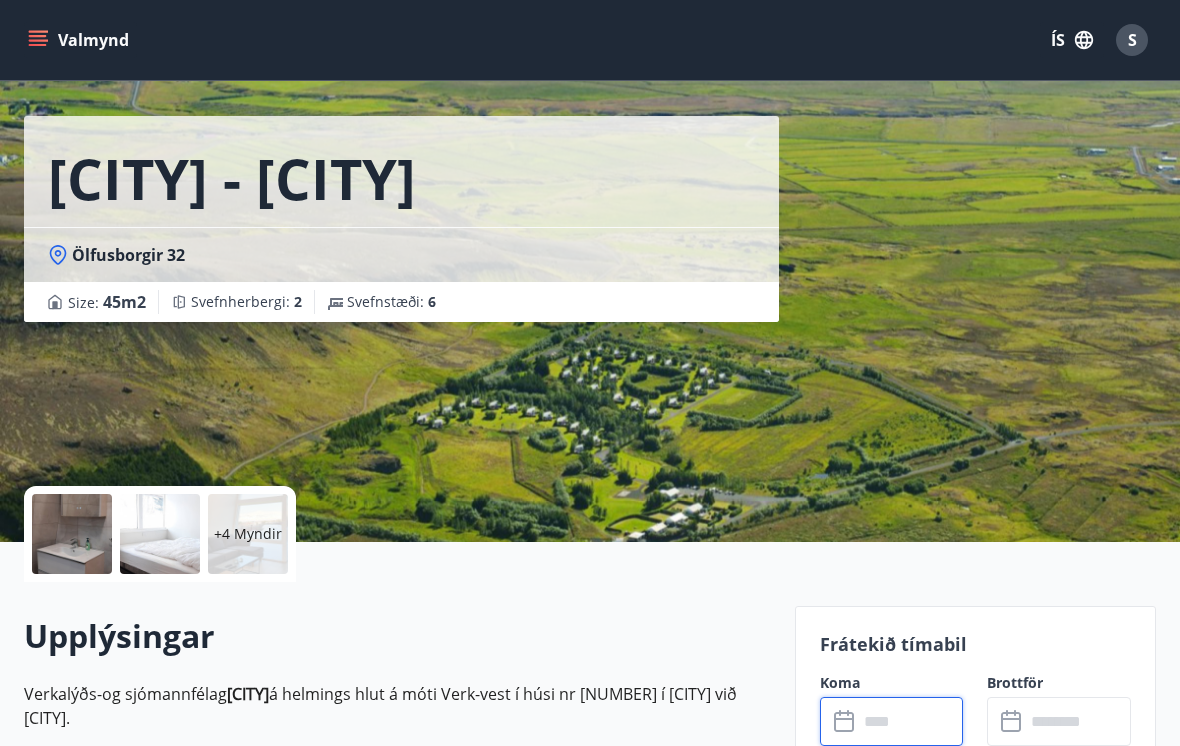scroll, scrollTop: 0, scrollLeft: 0, axis: both 